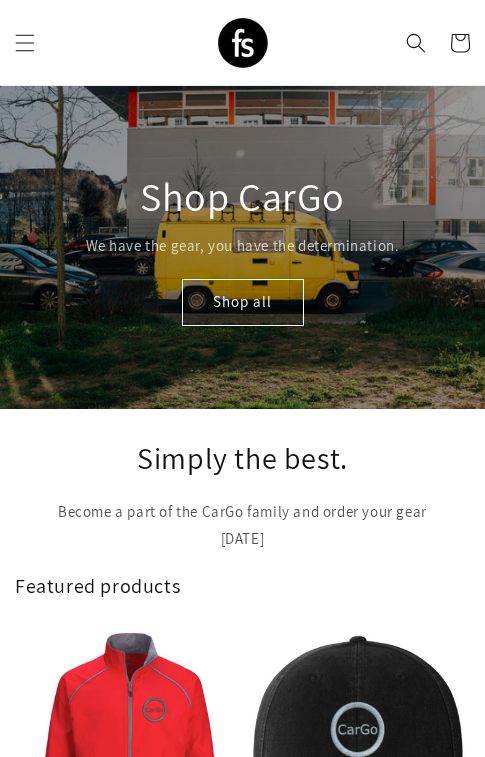 scroll, scrollTop: 0, scrollLeft: 0, axis: both 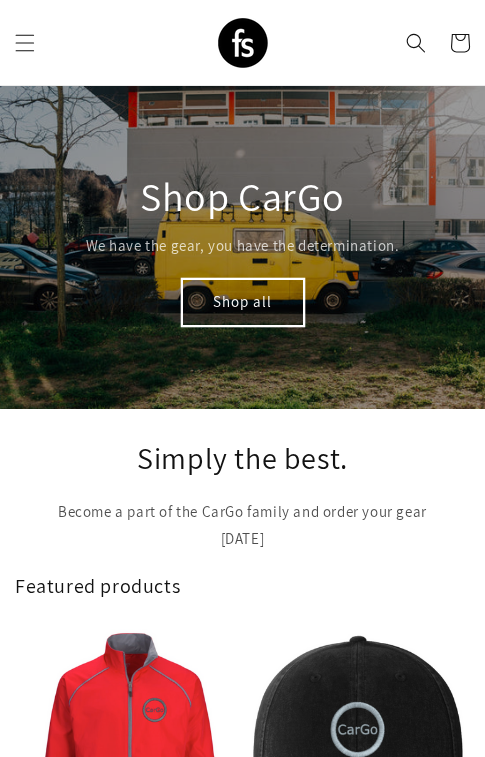 click on "Shop all" at bounding box center [243, 302] 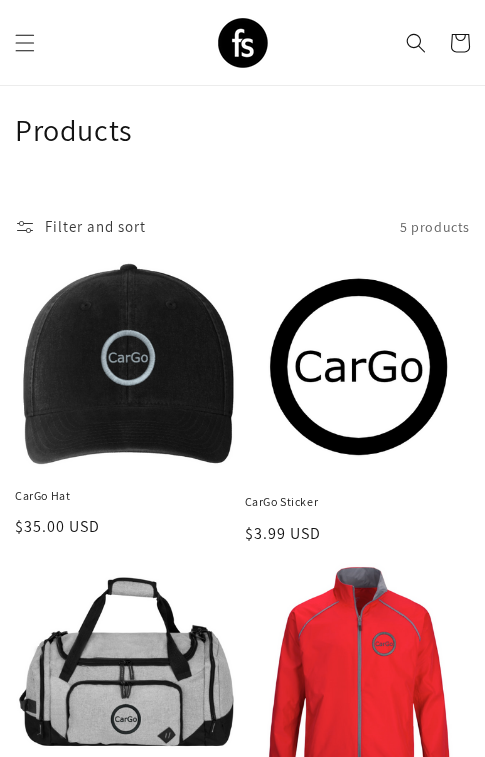 scroll, scrollTop: 29, scrollLeft: 0, axis: vertical 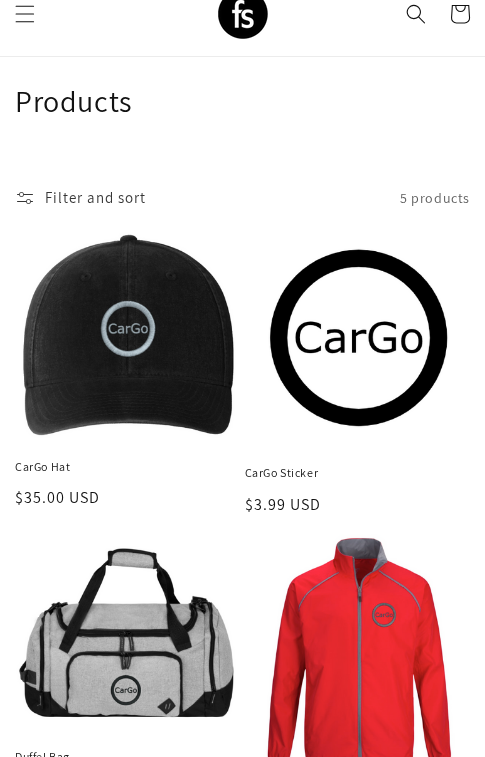 click on "CarGo Sticker" at bounding box center [358, 473] 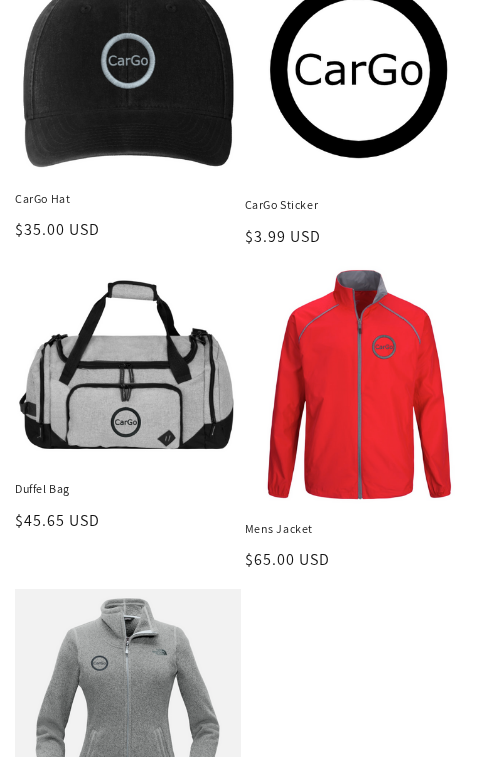 scroll, scrollTop: 344, scrollLeft: 0, axis: vertical 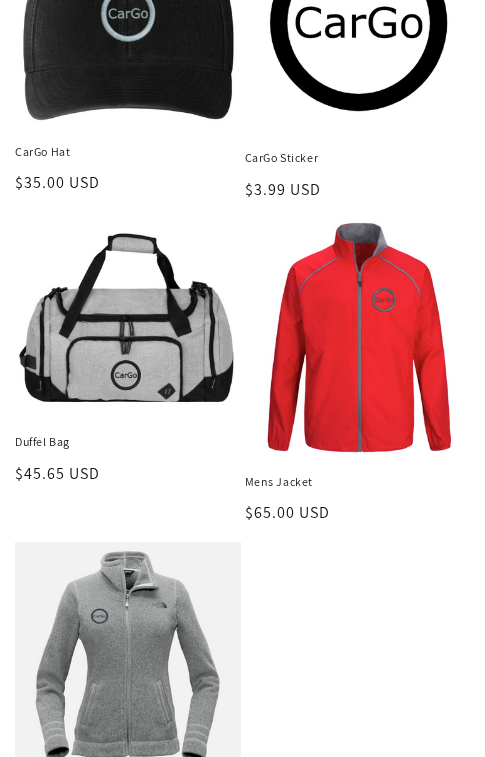 click on "Mens Jacket" at bounding box center (358, 482) 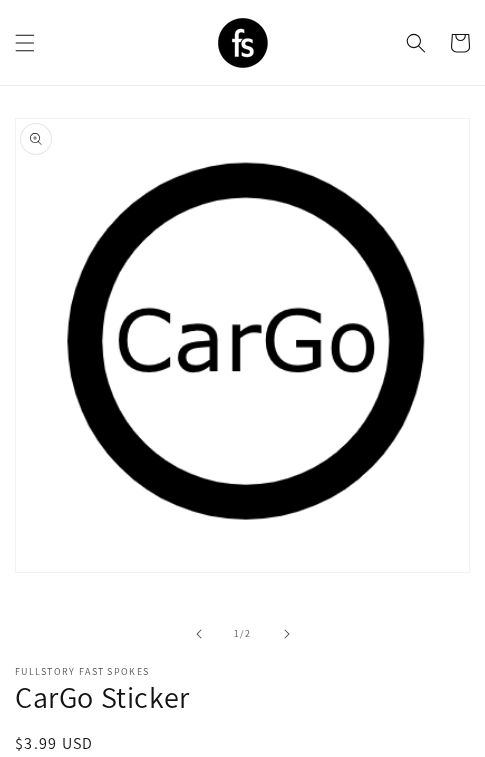 scroll, scrollTop: 163, scrollLeft: 0, axis: vertical 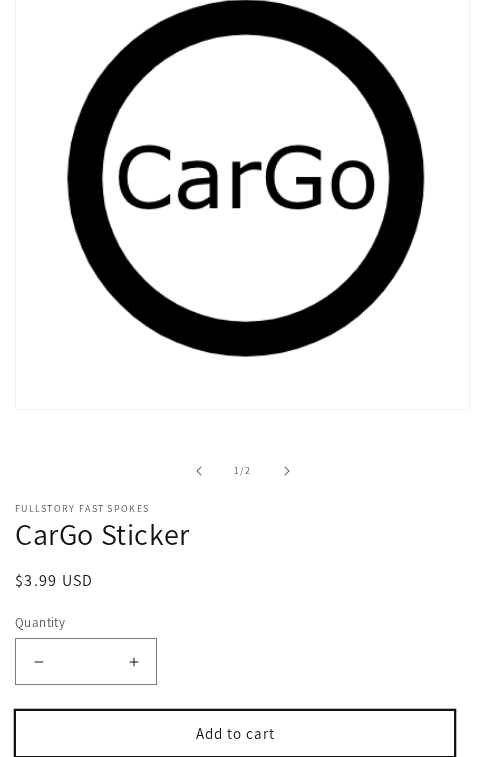 click on "Add to cart" at bounding box center [235, 733] 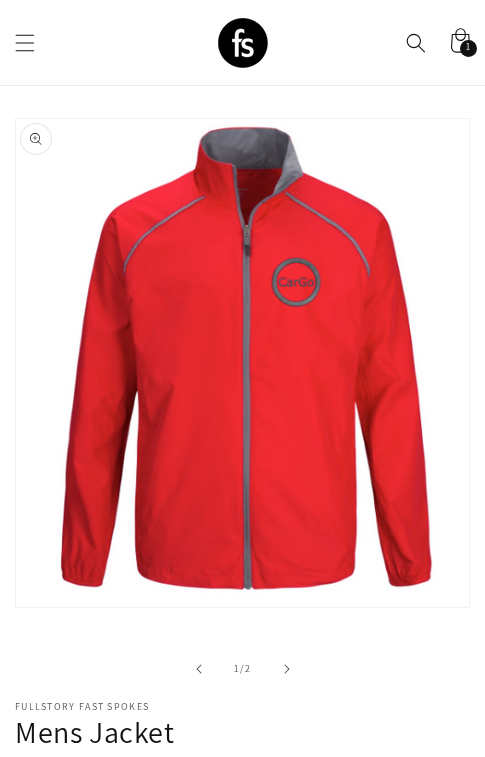 scroll, scrollTop: 0, scrollLeft: 0, axis: both 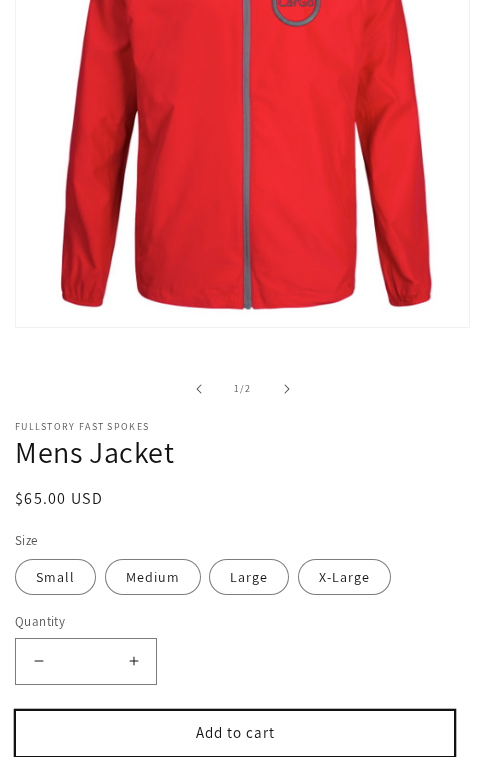 click on "Add to cart" at bounding box center (235, 733) 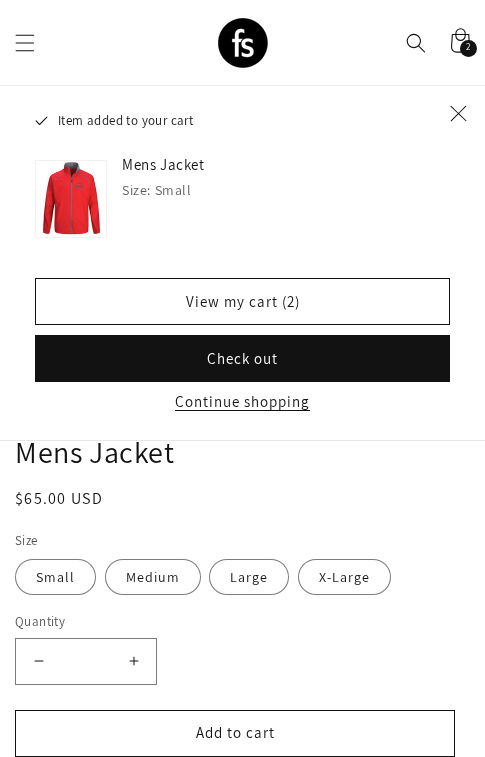 scroll, scrollTop: 337, scrollLeft: 0, axis: vertical 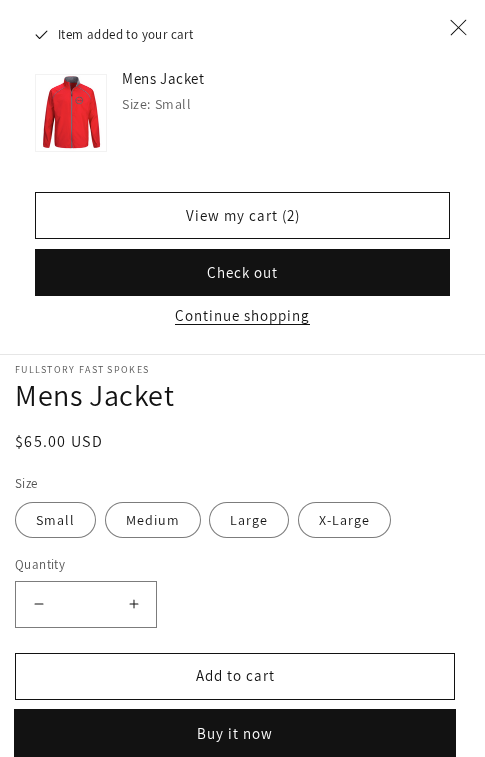 click on "Buy it now" at bounding box center [235, 733] 